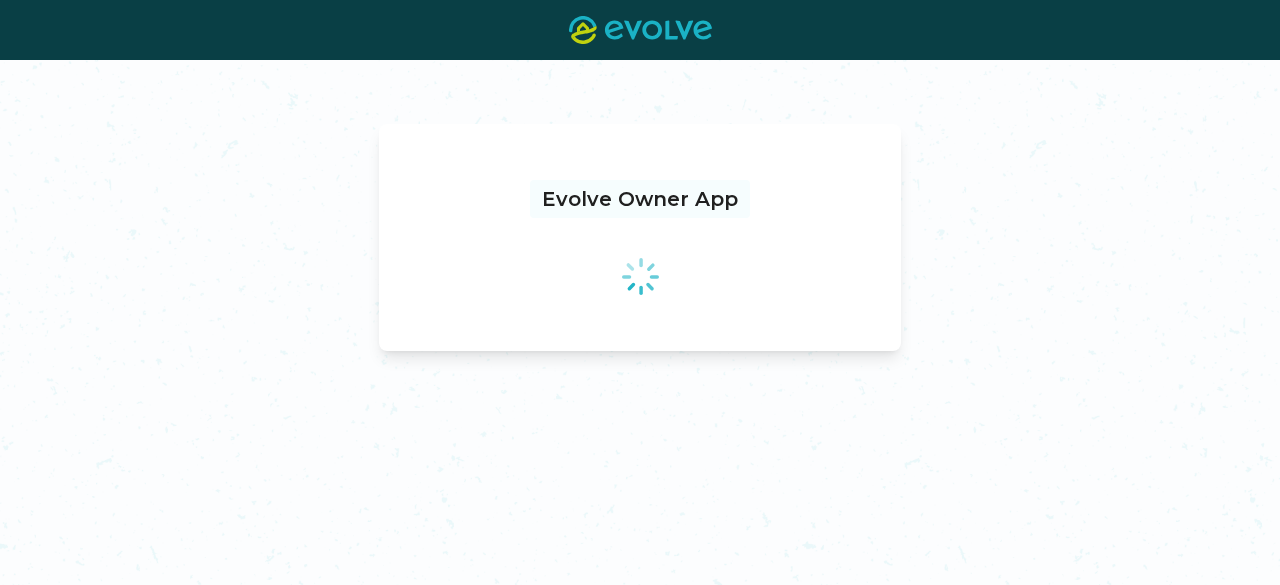 scroll, scrollTop: 0, scrollLeft: 0, axis: both 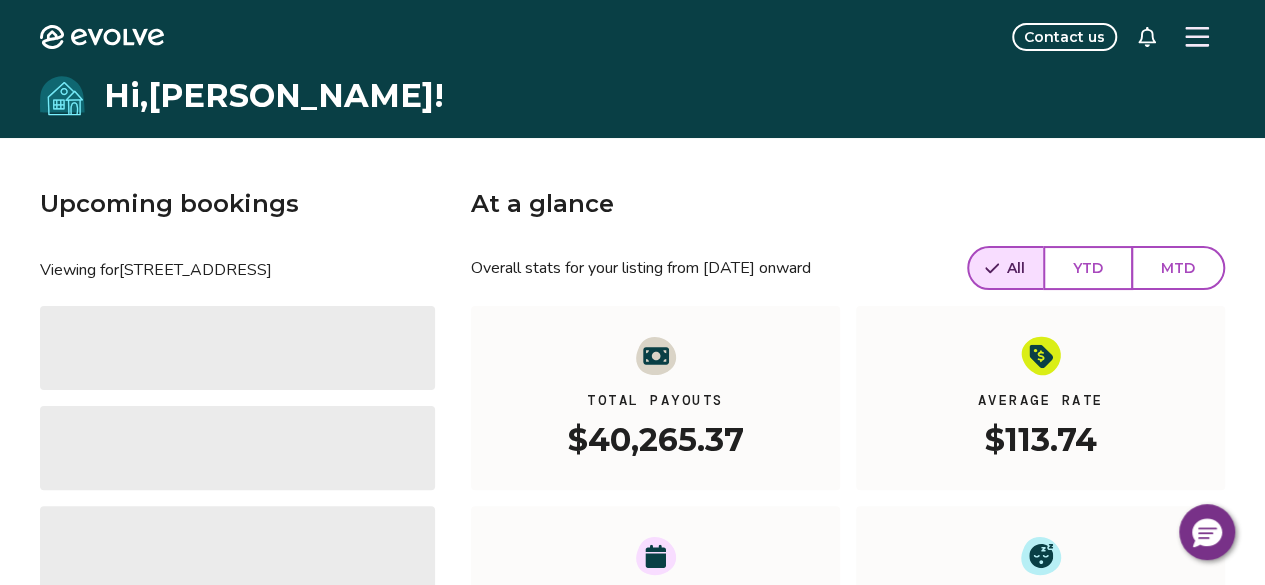 click at bounding box center [1197, 37] 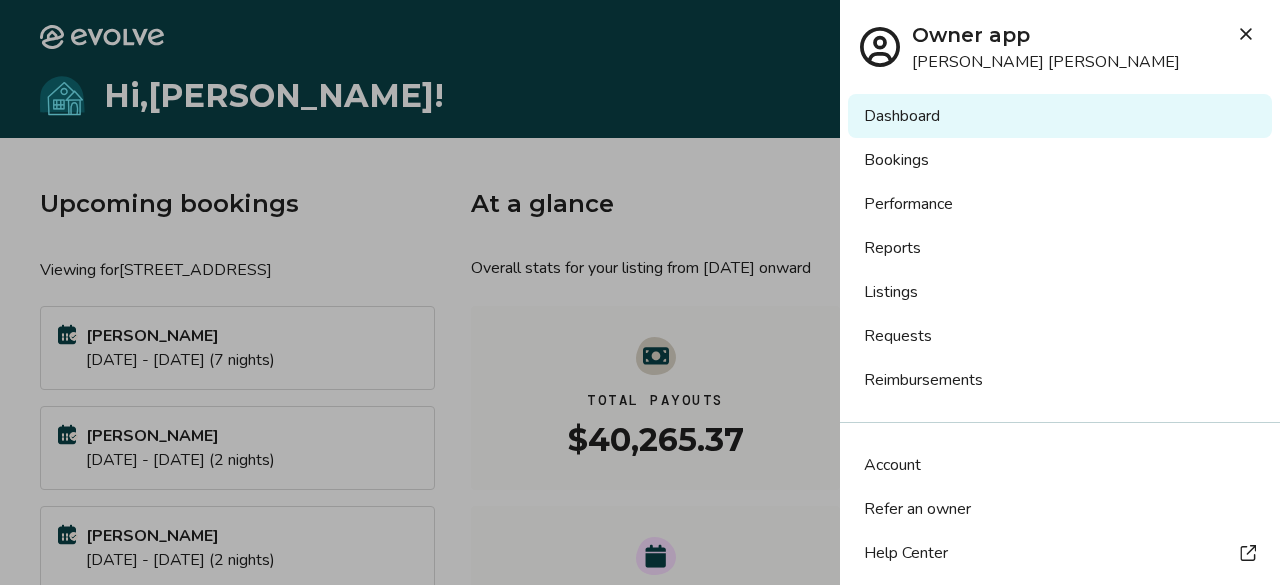 click on "Listings" at bounding box center (1060, 292) 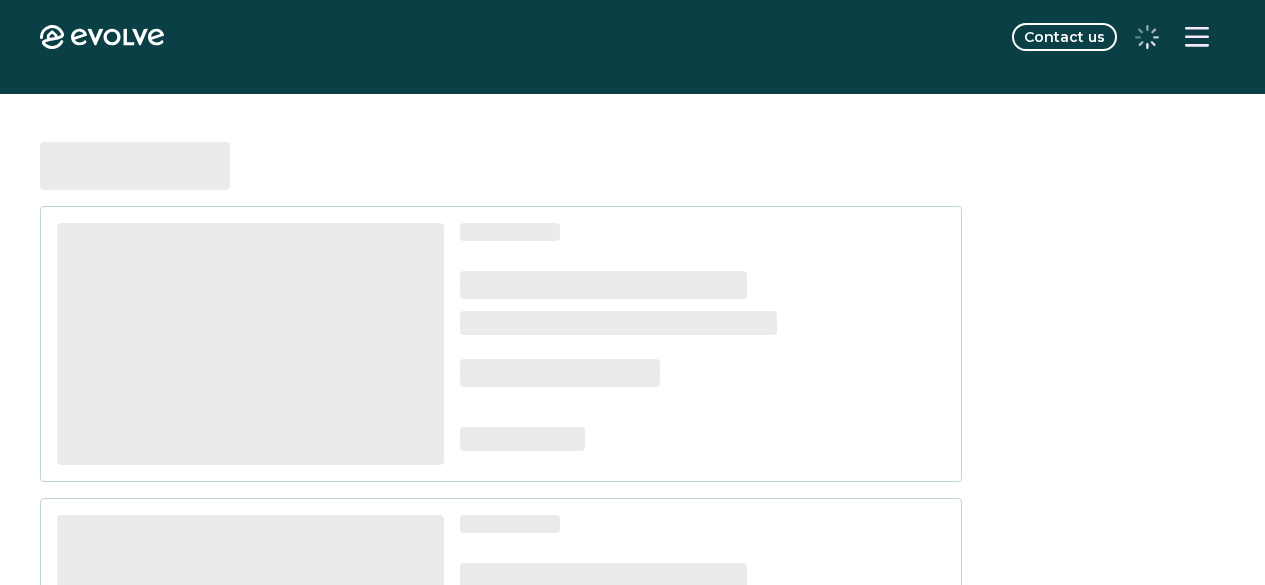scroll, scrollTop: 0, scrollLeft: 0, axis: both 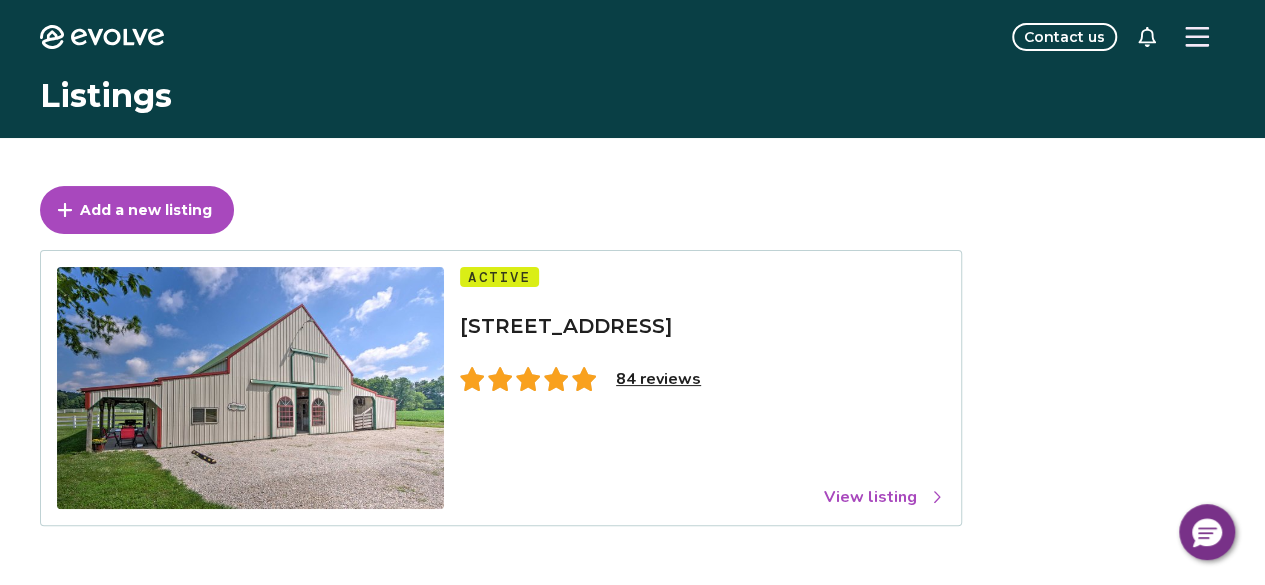 click on "View listing" at bounding box center [884, 497] 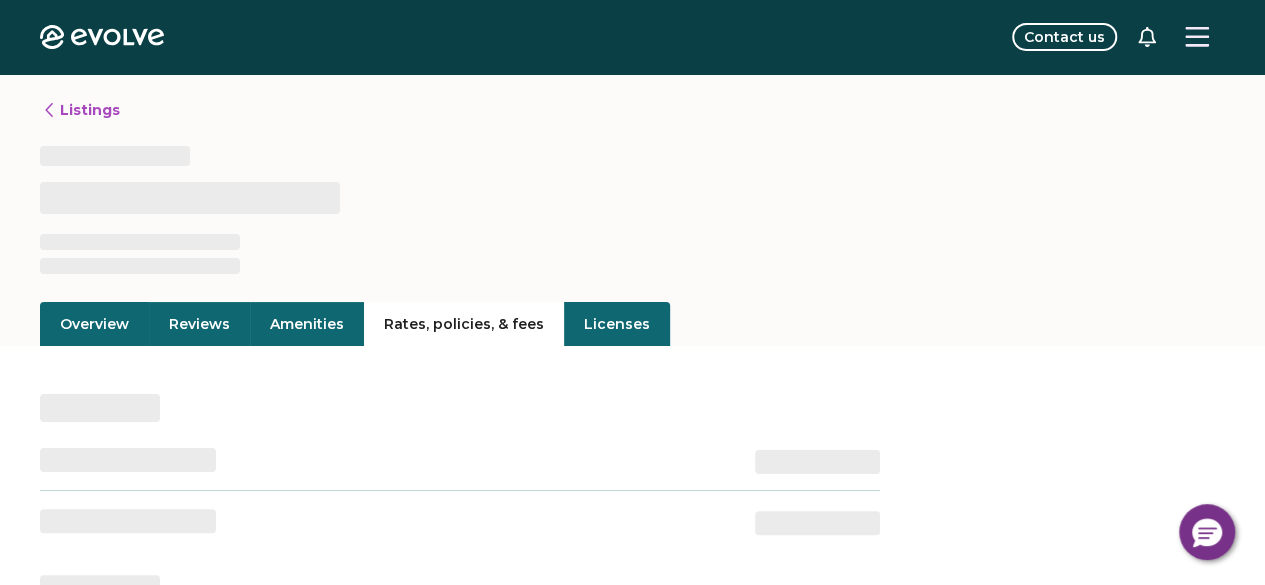click on "Rates, policies, & fees" at bounding box center [464, 324] 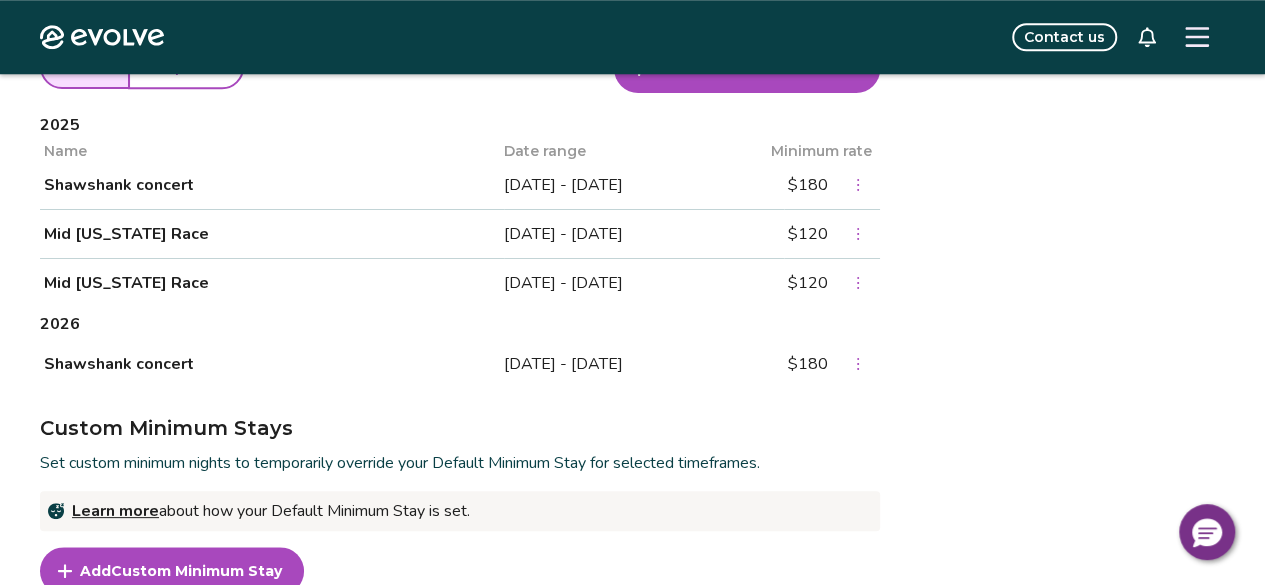 scroll, scrollTop: 800, scrollLeft: 0, axis: vertical 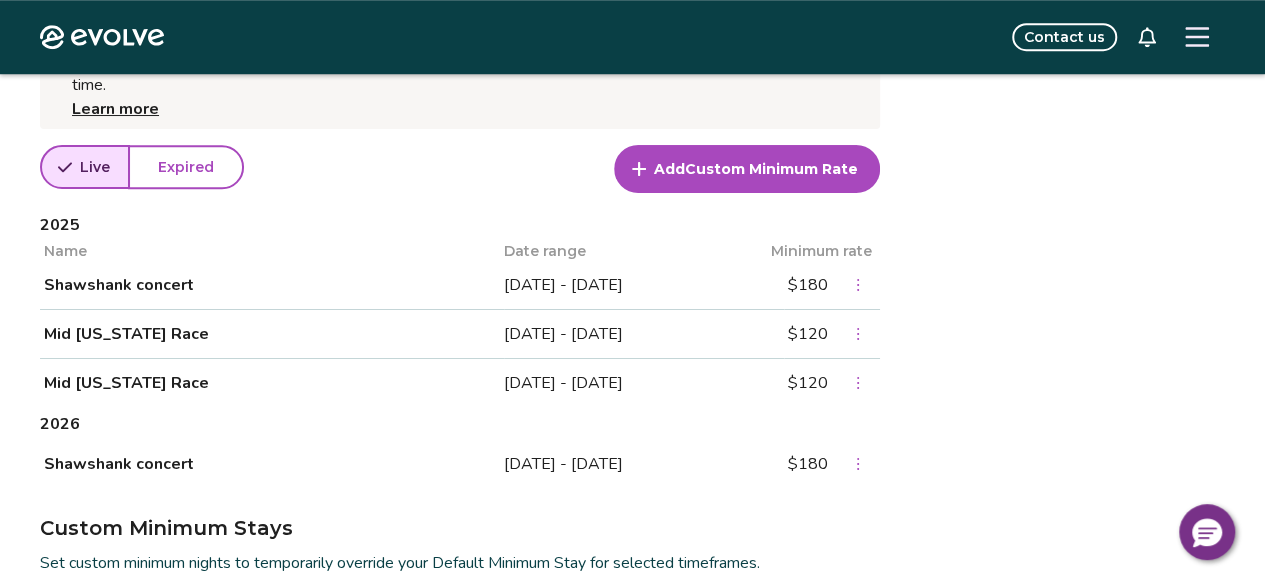click at bounding box center [858, 383] 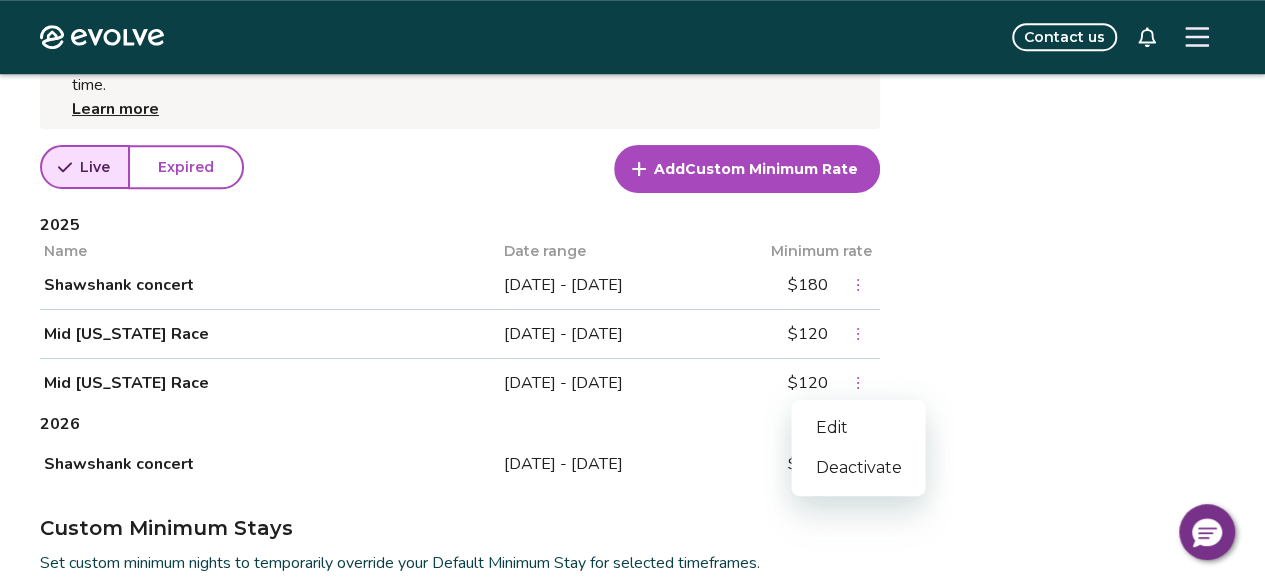 click on "Deactivate" at bounding box center (858, 468) 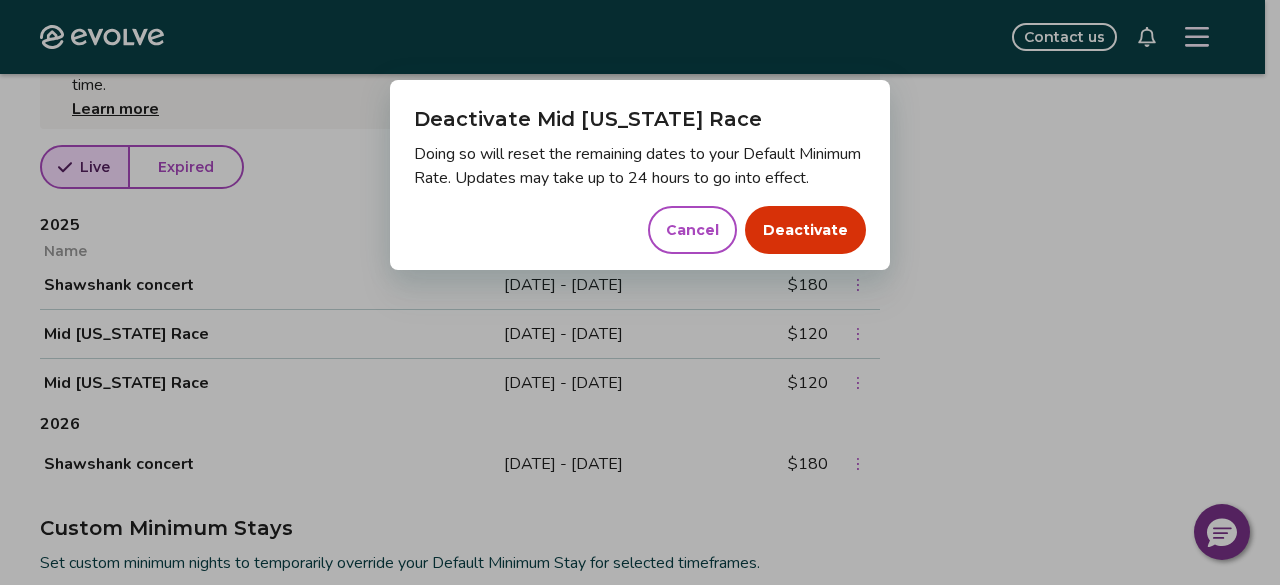 click on "Deactivate" at bounding box center (805, 230) 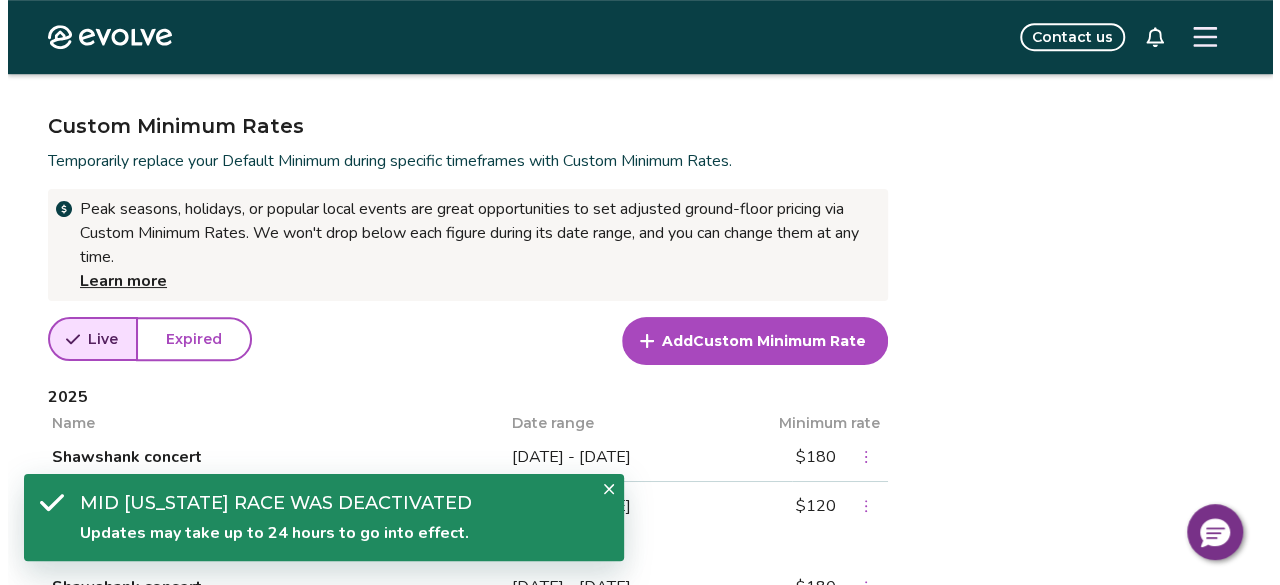 scroll, scrollTop: 800, scrollLeft: 0, axis: vertical 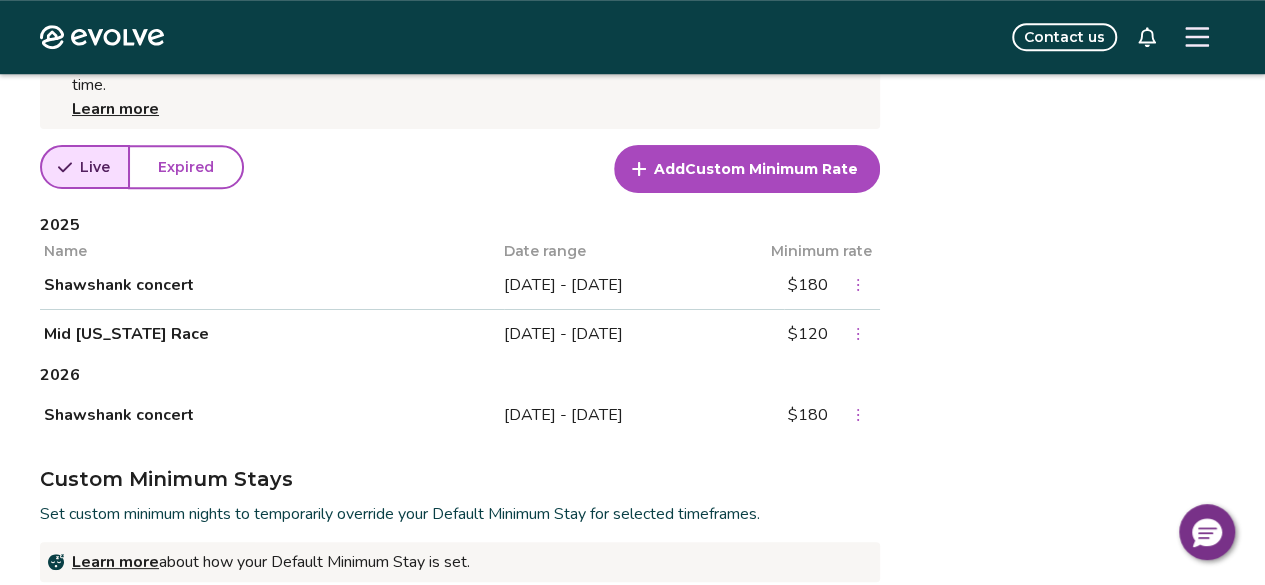 click at bounding box center (1197, 37) 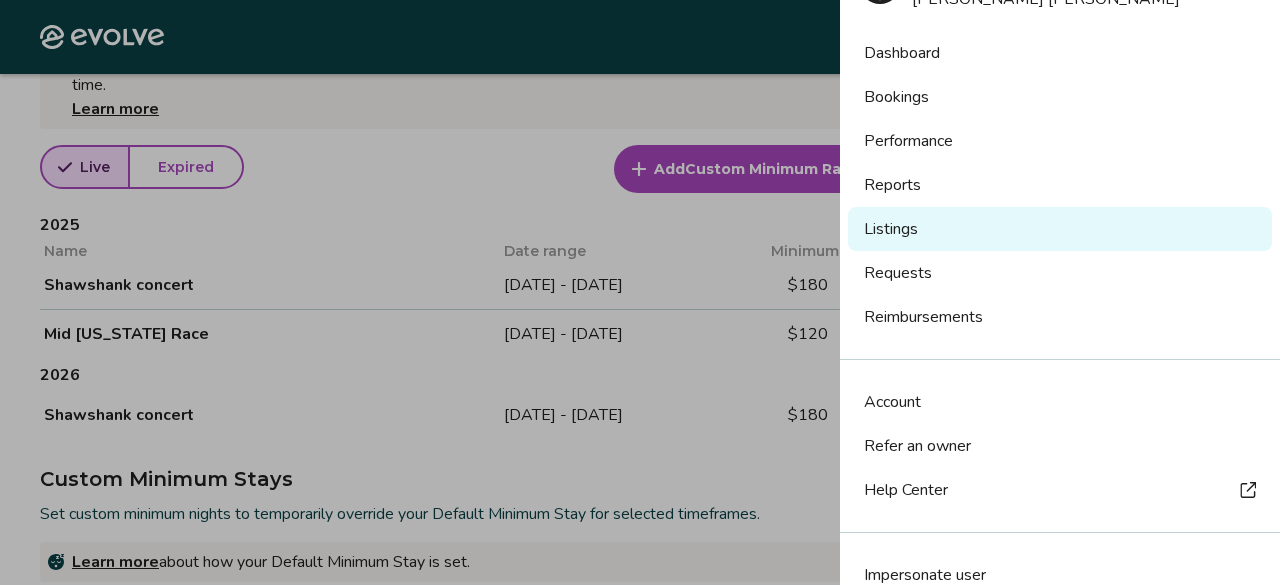 scroll, scrollTop: 138, scrollLeft: 0, axis: vertical 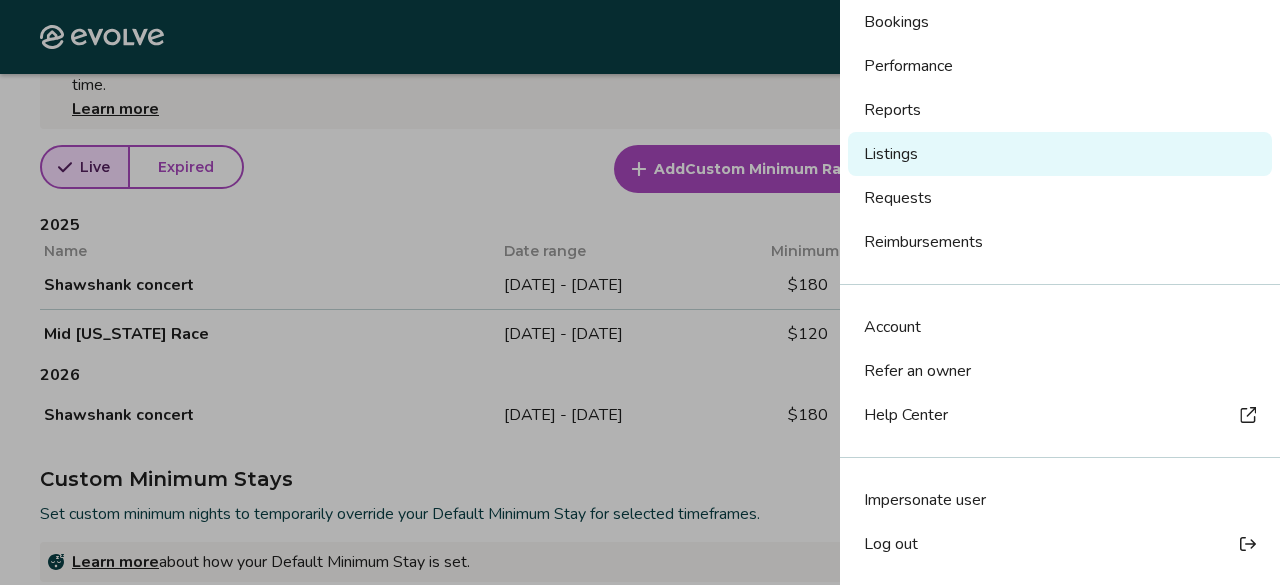 click on "Log out" at bounding box center (891, 544) 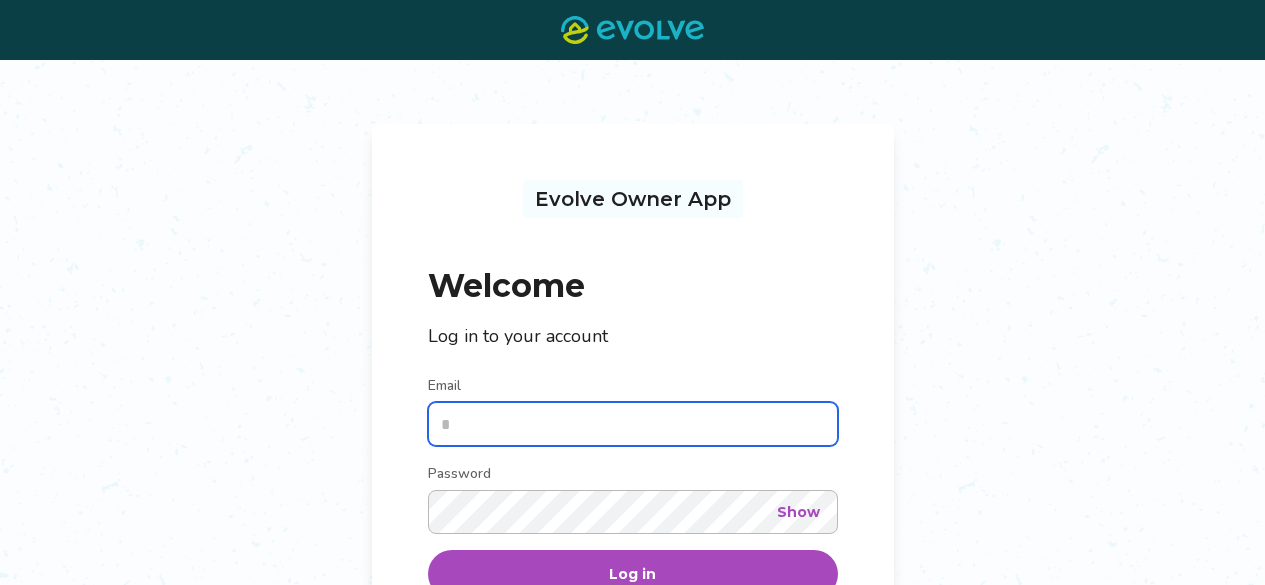 scroll, scrollTop: 0, scrollLeft: 0, axis: both 